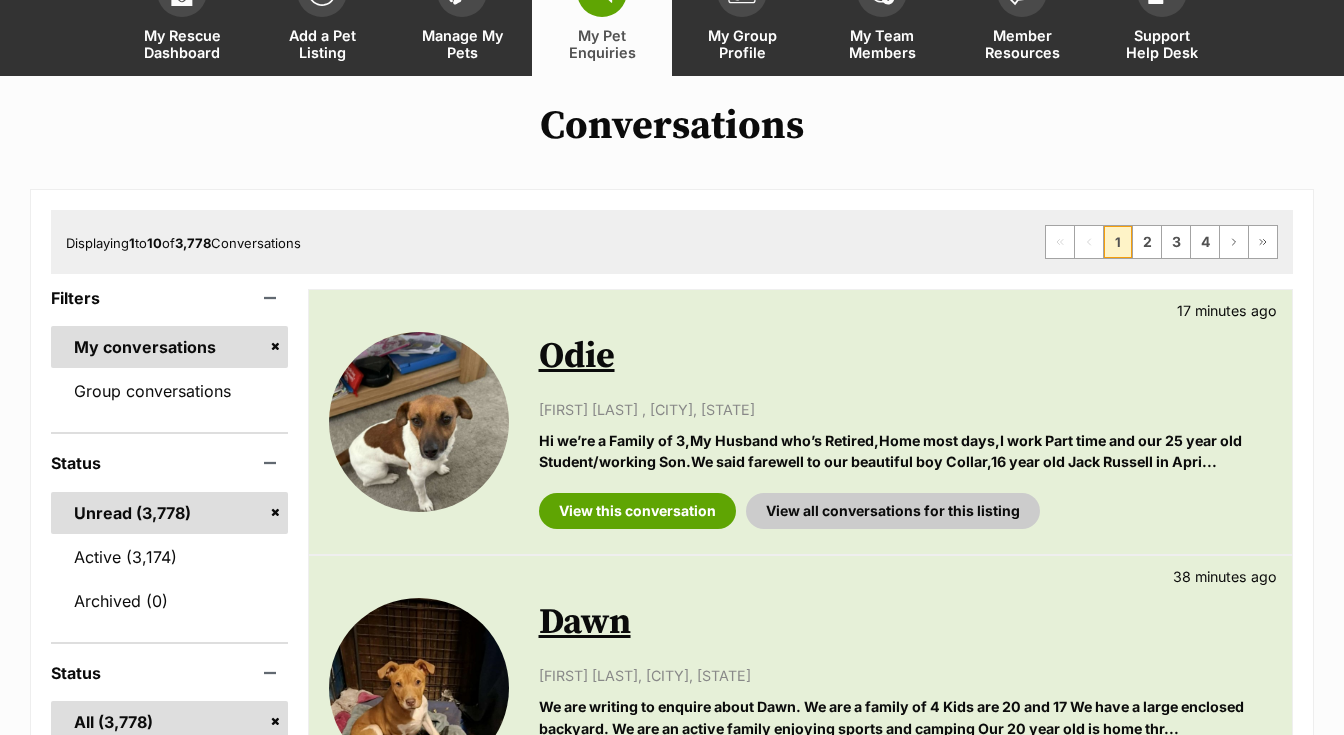 scroll, scrollTop: 339, scrollLeft: 0, axis: vertical 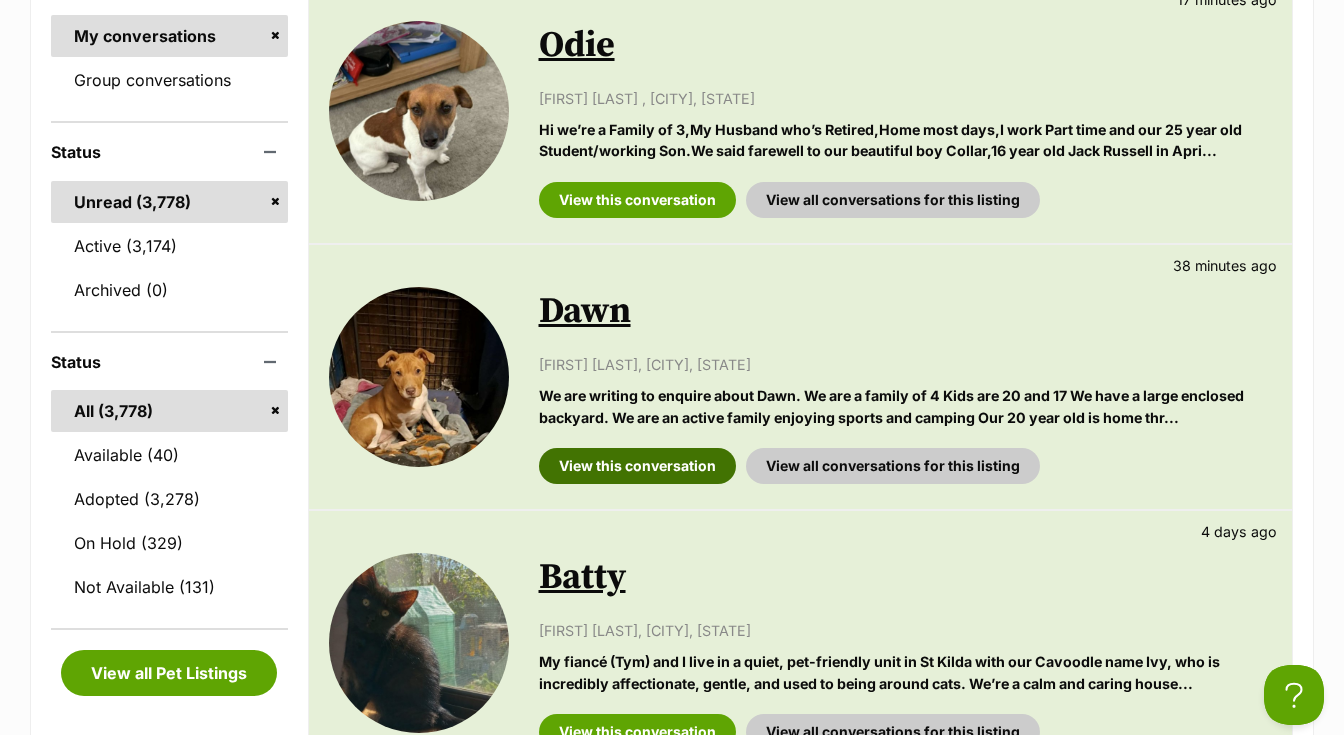 click on "View this conversation" at bounding box center [637, 466] 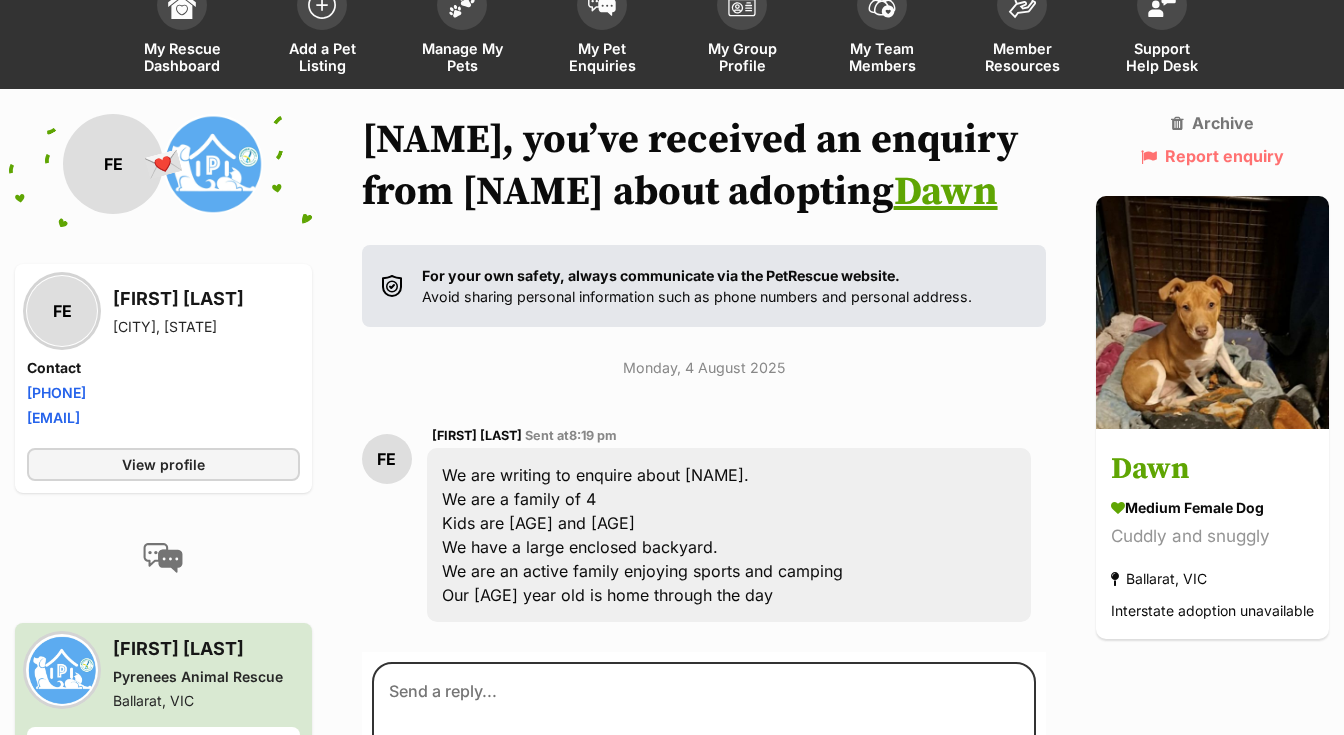 scroll, scrollTop: 138, scrollLeft: 0, axis: vertical 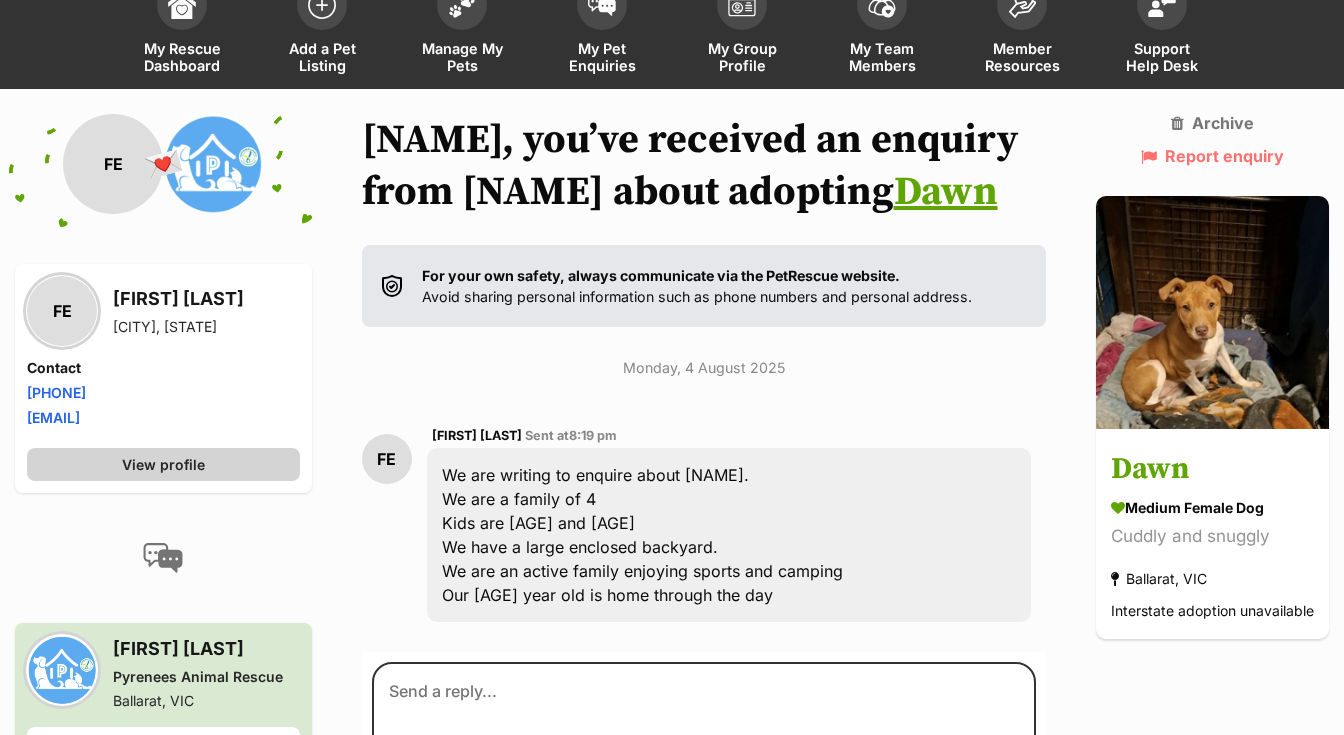 click on "View profile" at bounding box center (163, 464) 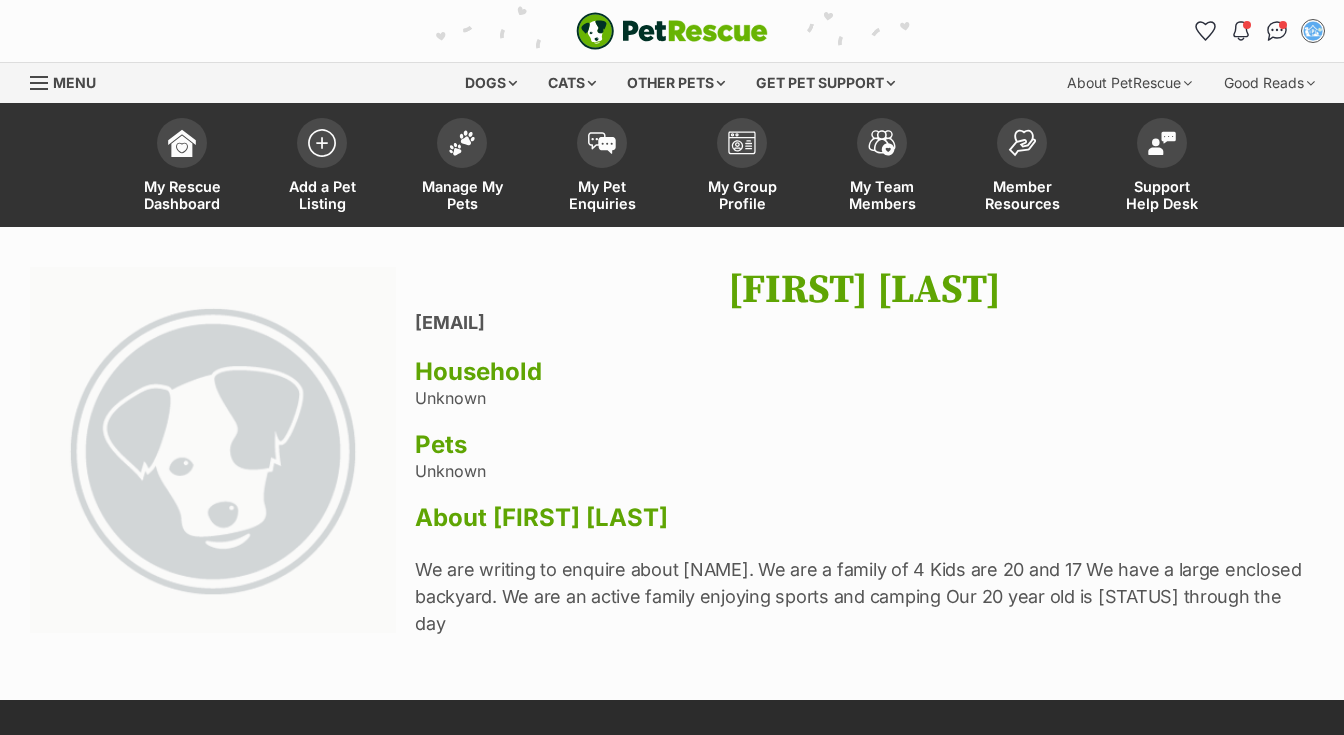scroll, scrollTop: 0, scrollLeft: 0, axis: both 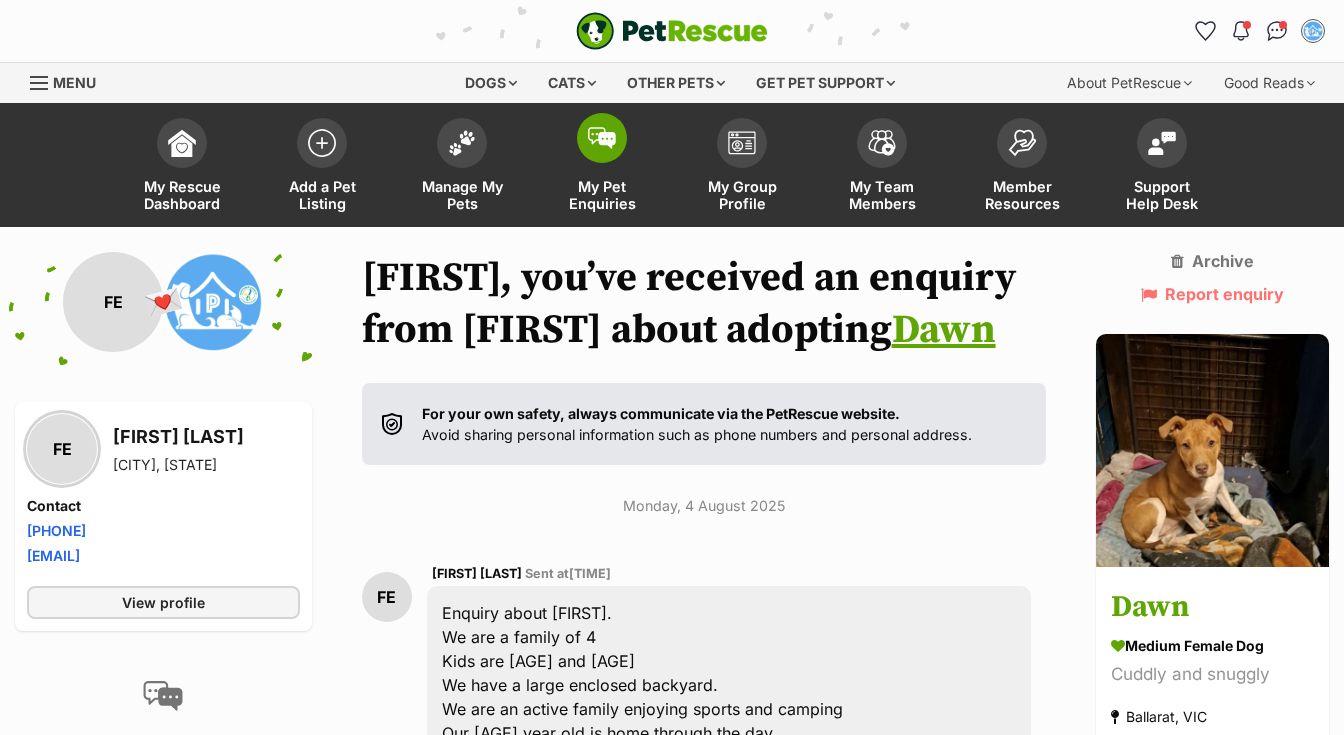 click at bounding box center [602, 138] 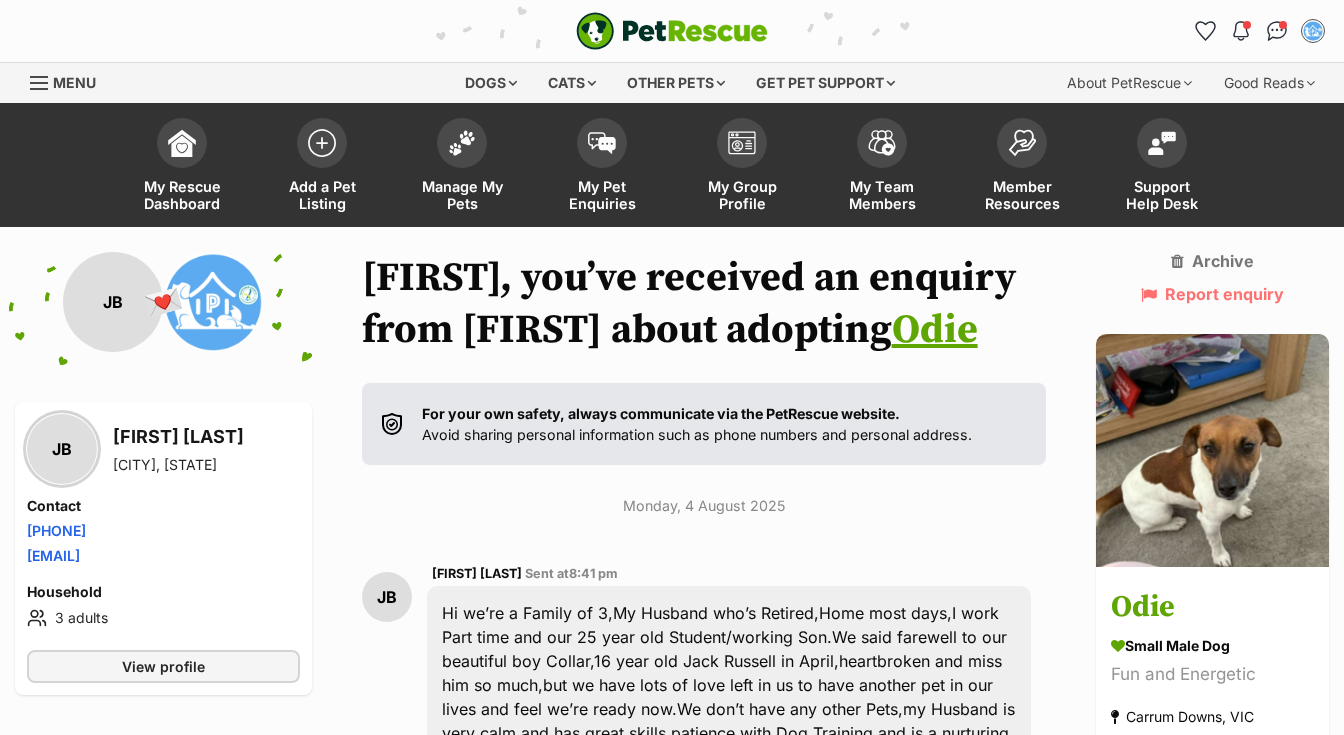 scroll, scrollTop: 364, scrollLeft: 0, axis: vertical 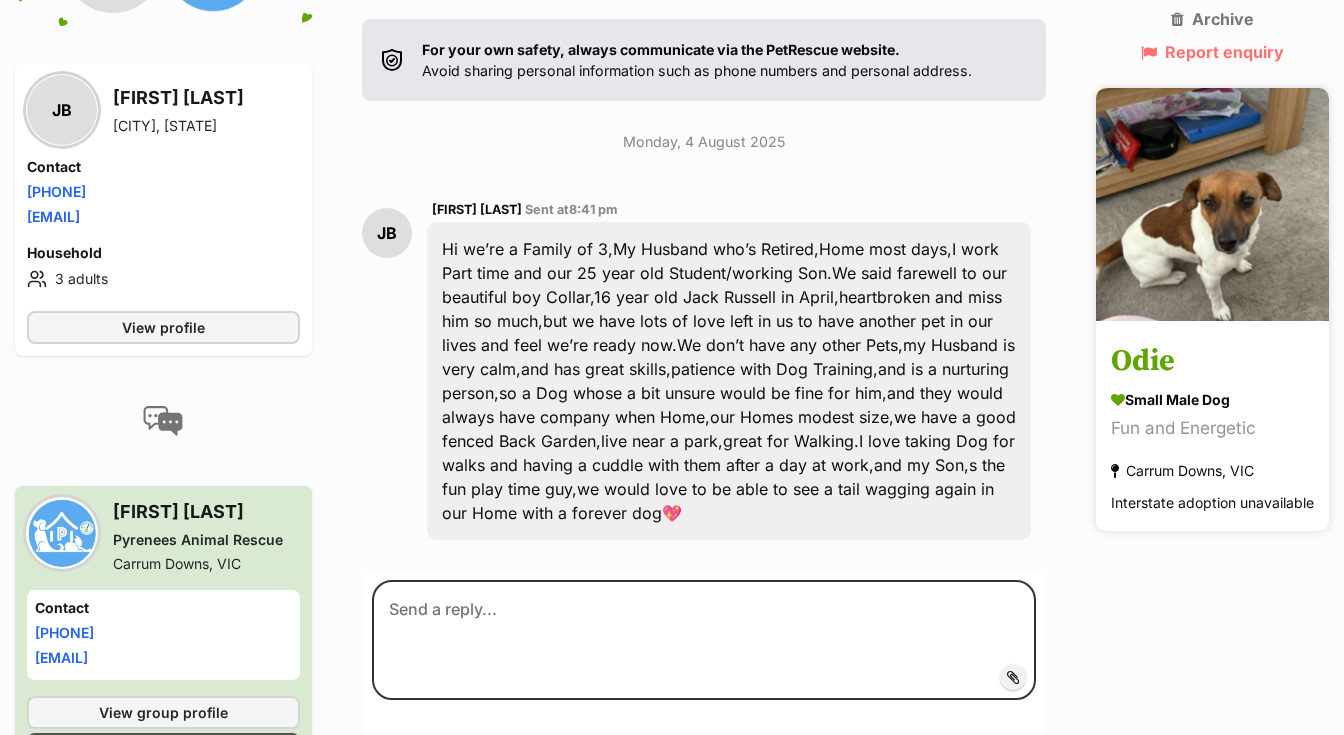 click on "Odie" at bounding box center (1212, 361) 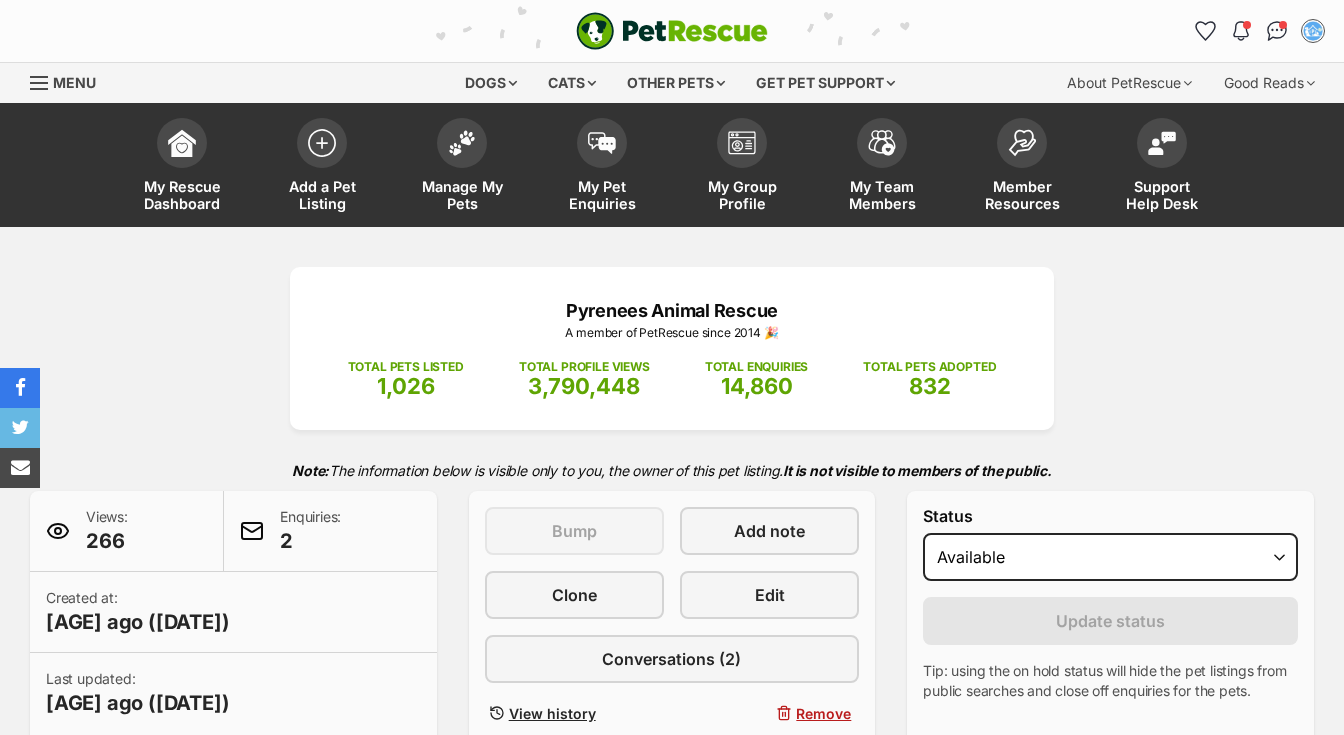 scroll, scrollTop: 711, scrollLeft: 0, axis: vertical 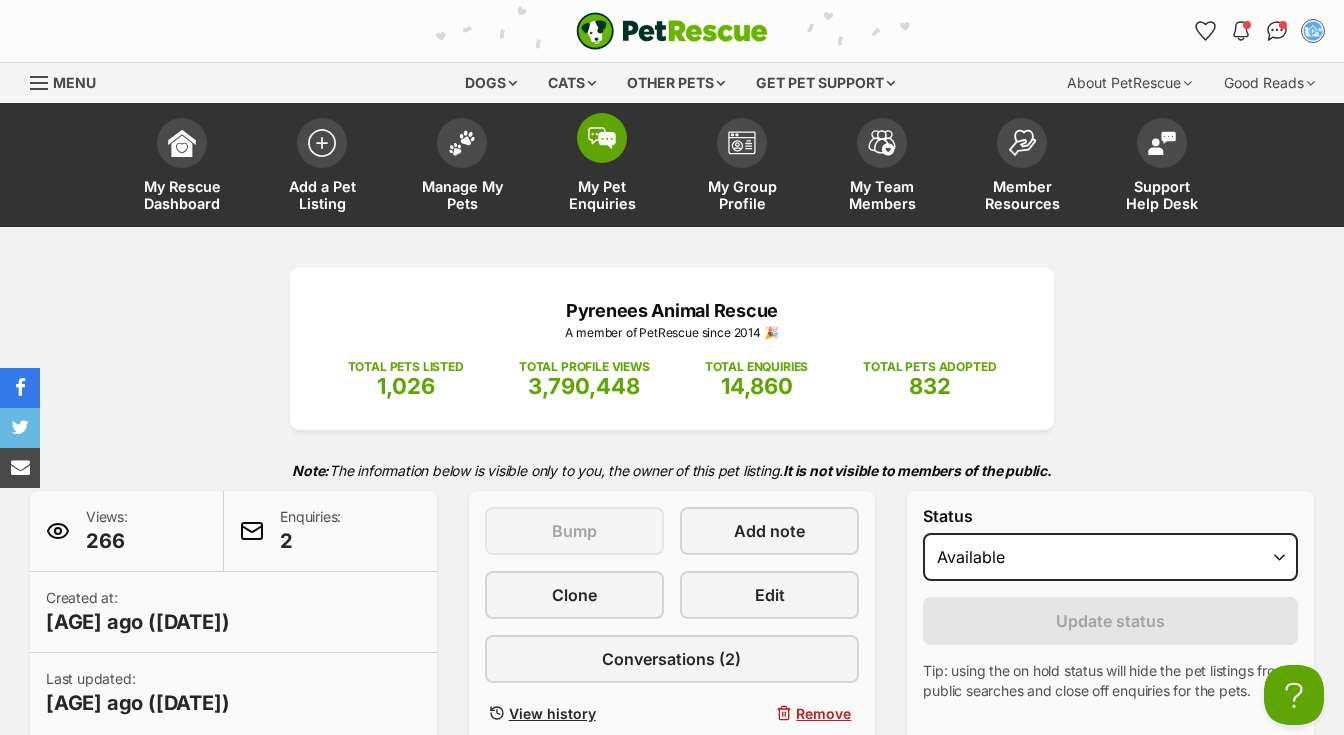 click at bounding box center (602, 138) 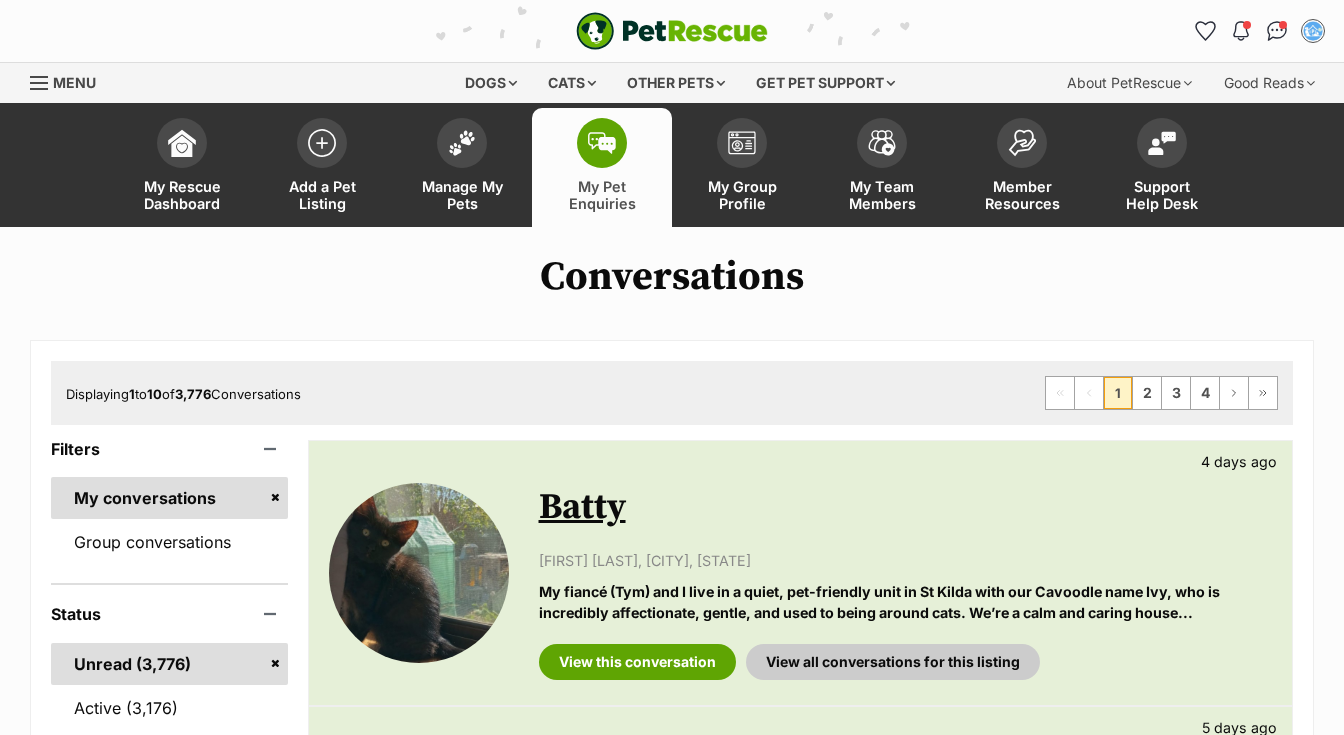 scroll, scrollTop: 0, scrollLeft: 0, axis: both 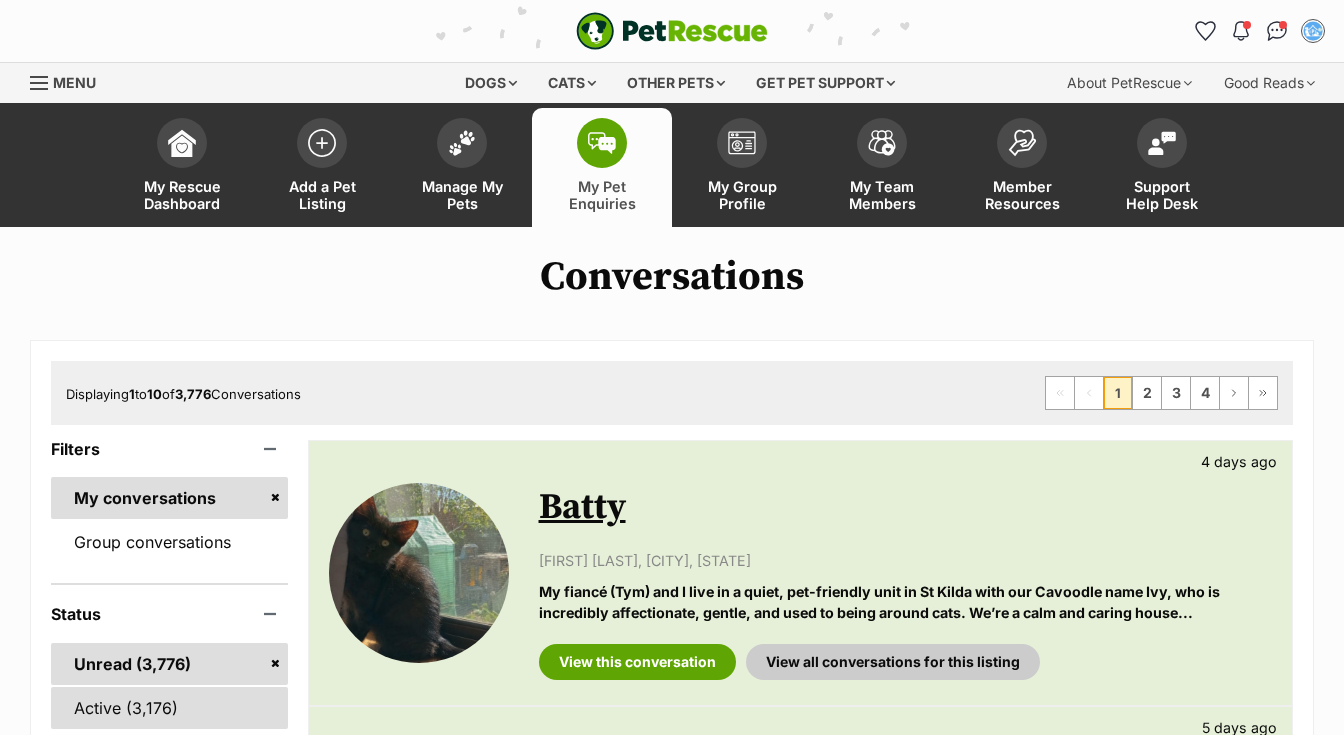 click on "Active (3,176)" at bounding box center (169, 708) 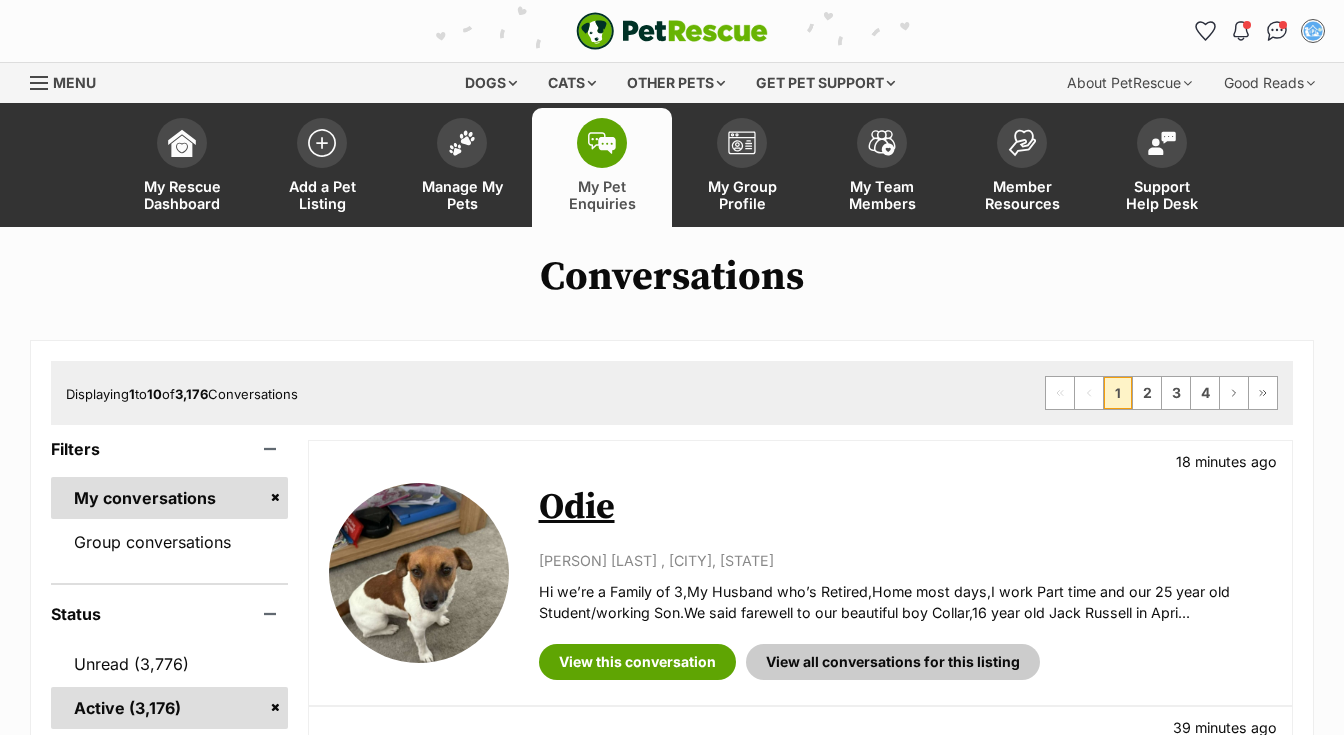 scroll, scrollTop: 83, scrollLeft: 0, axis: vertical 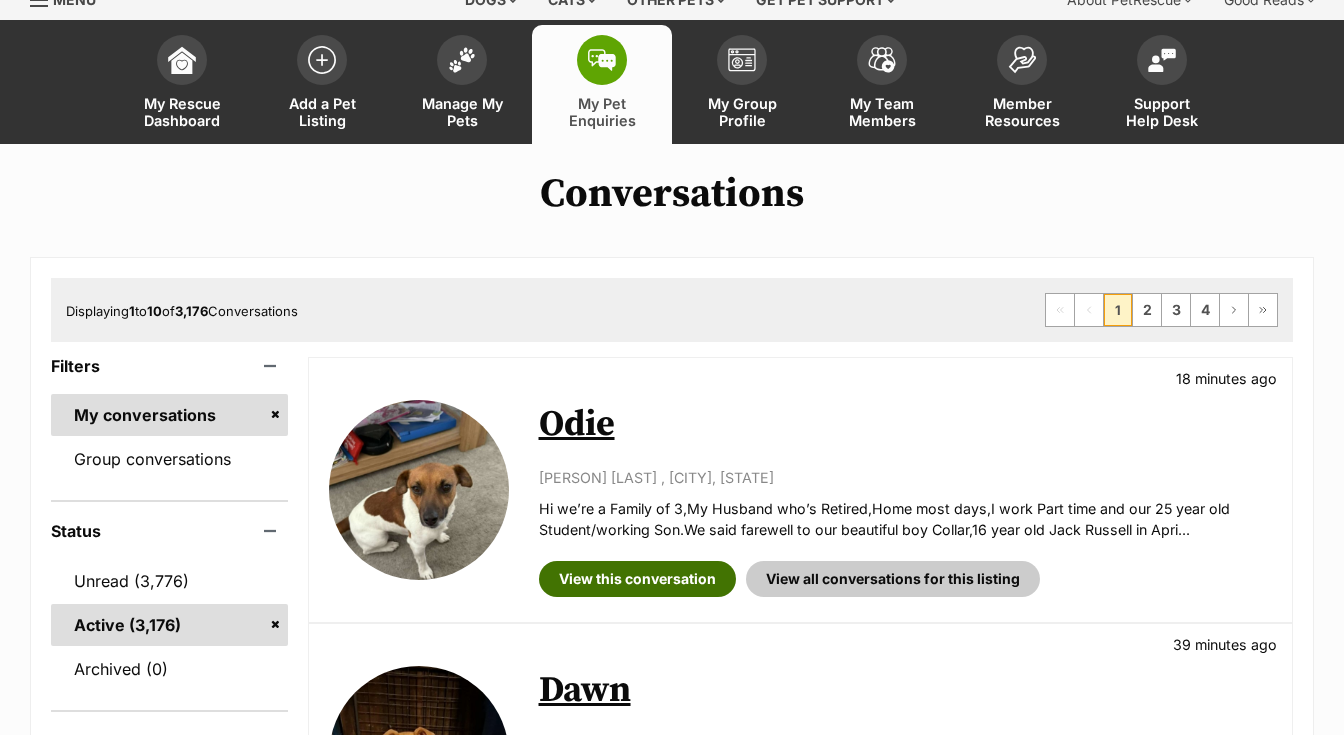 click on "View this conversation" at bounding box center (637, 579) 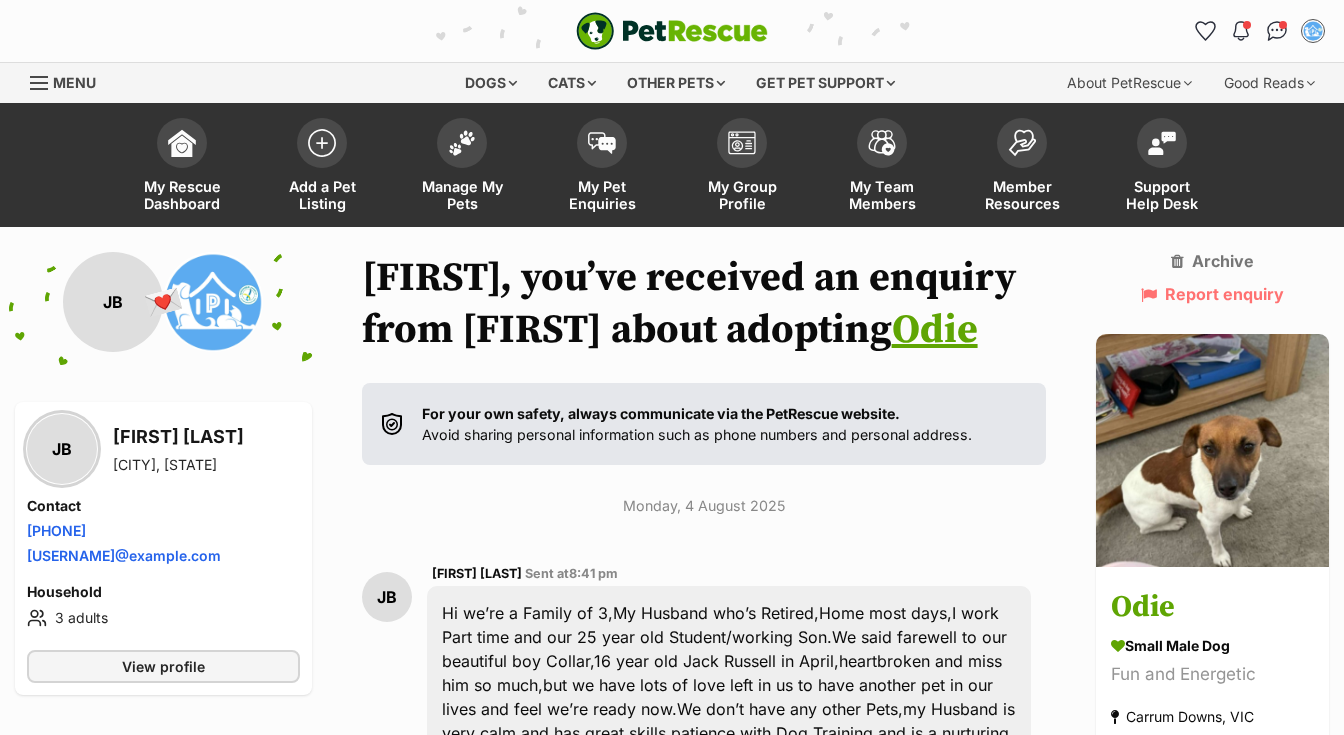 scroll, scrollTop: 234, scrollLeft: 0, axis: vertical 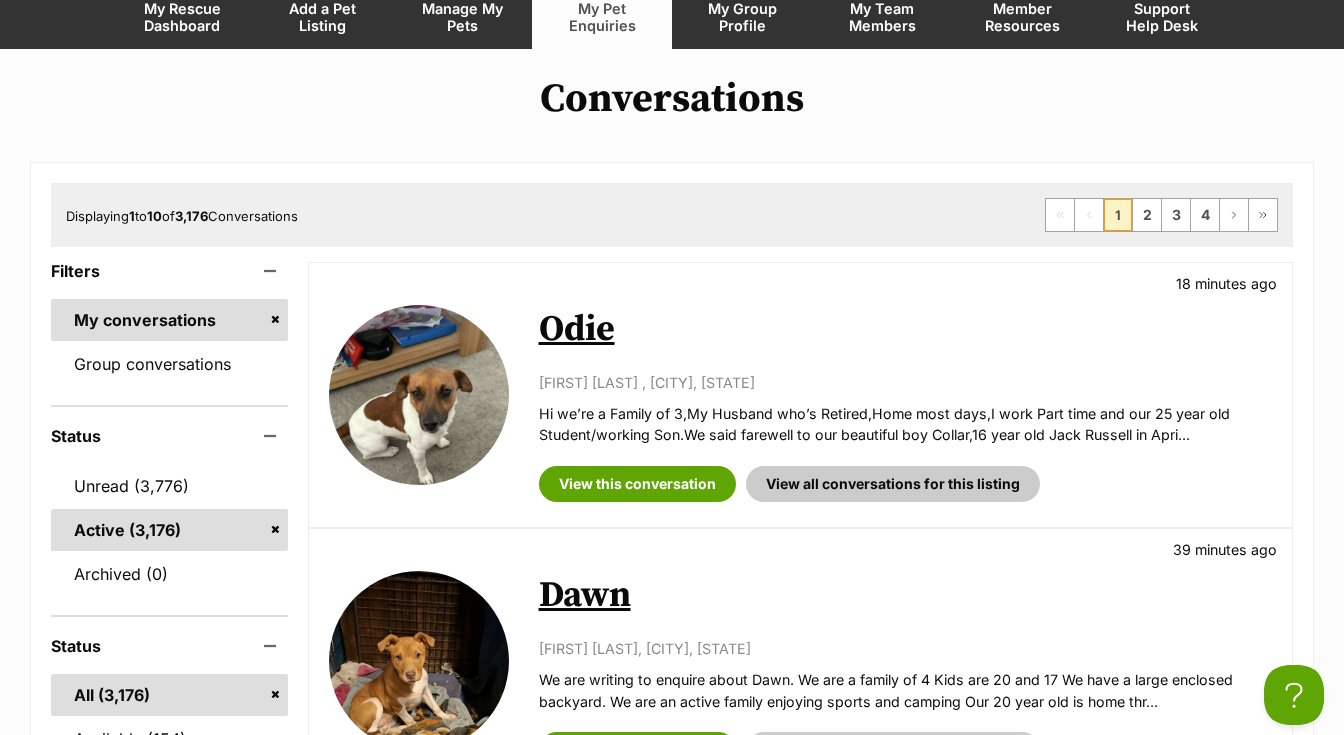 click on "Manage My Pets" at bounding box center (462, 17) 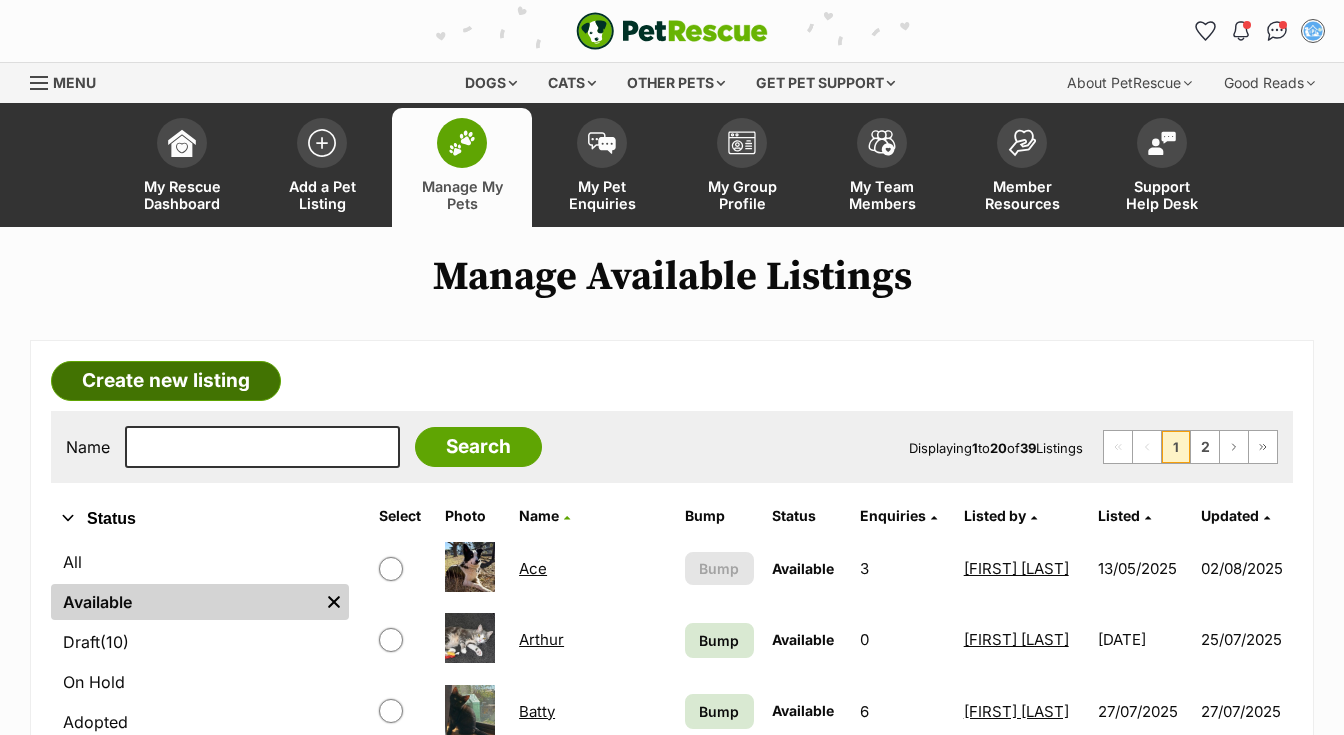 scroll, scrollTop: 0, scrollLeft: 0, axis: both 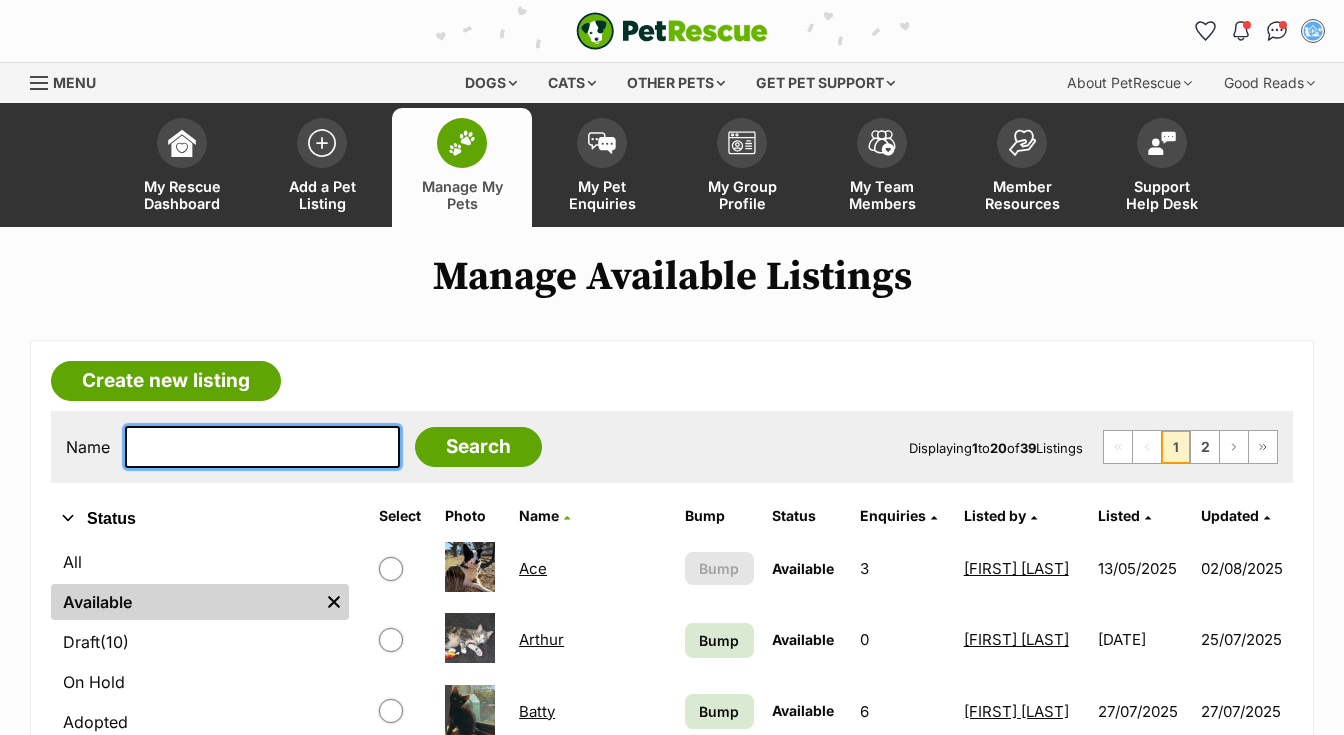 click at bounding box center (262, 447) 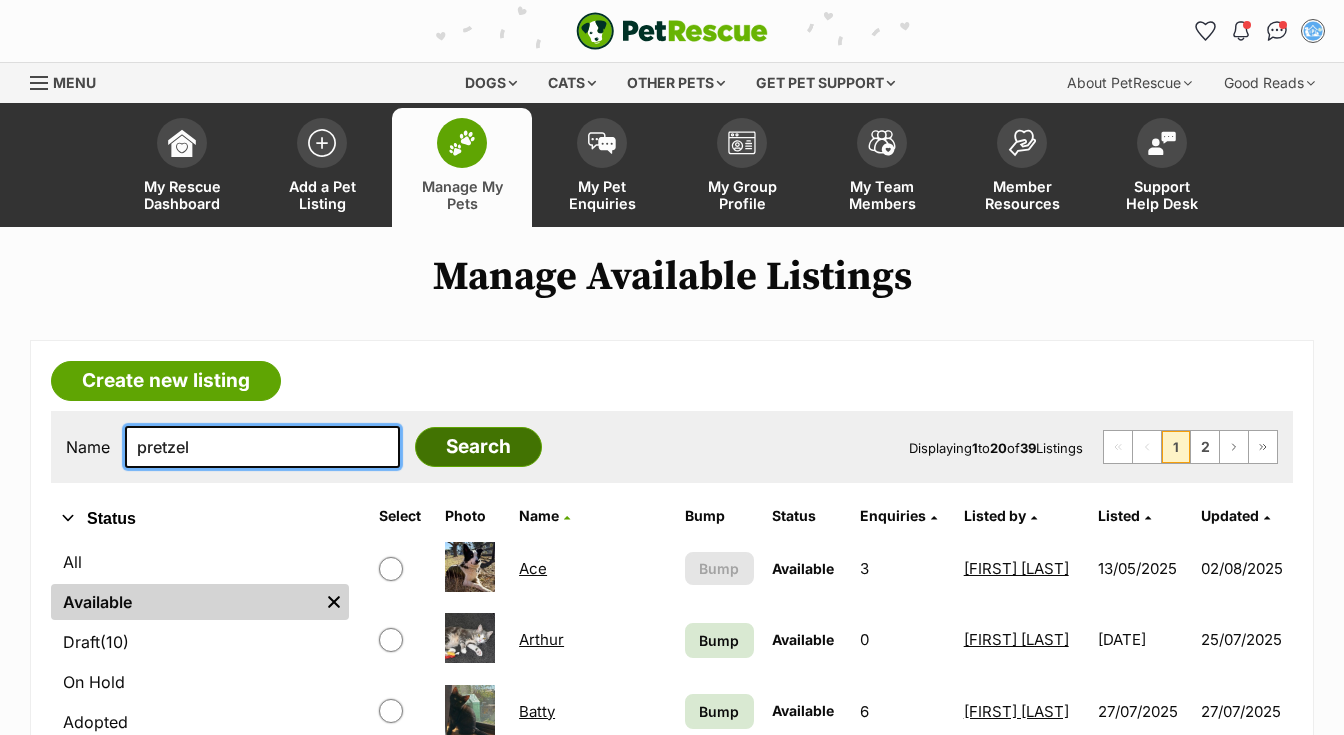 type on "pretzel" 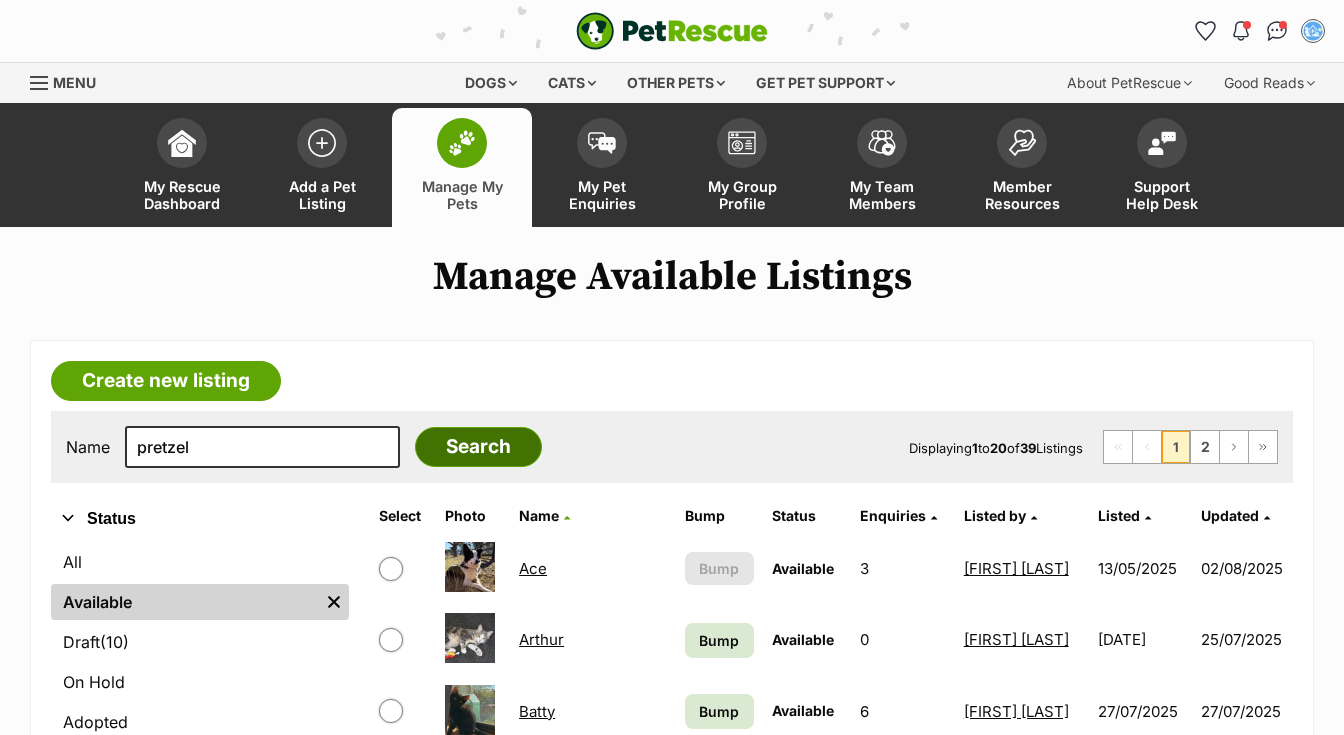 click on "Search" at bounding box center (478, 447) 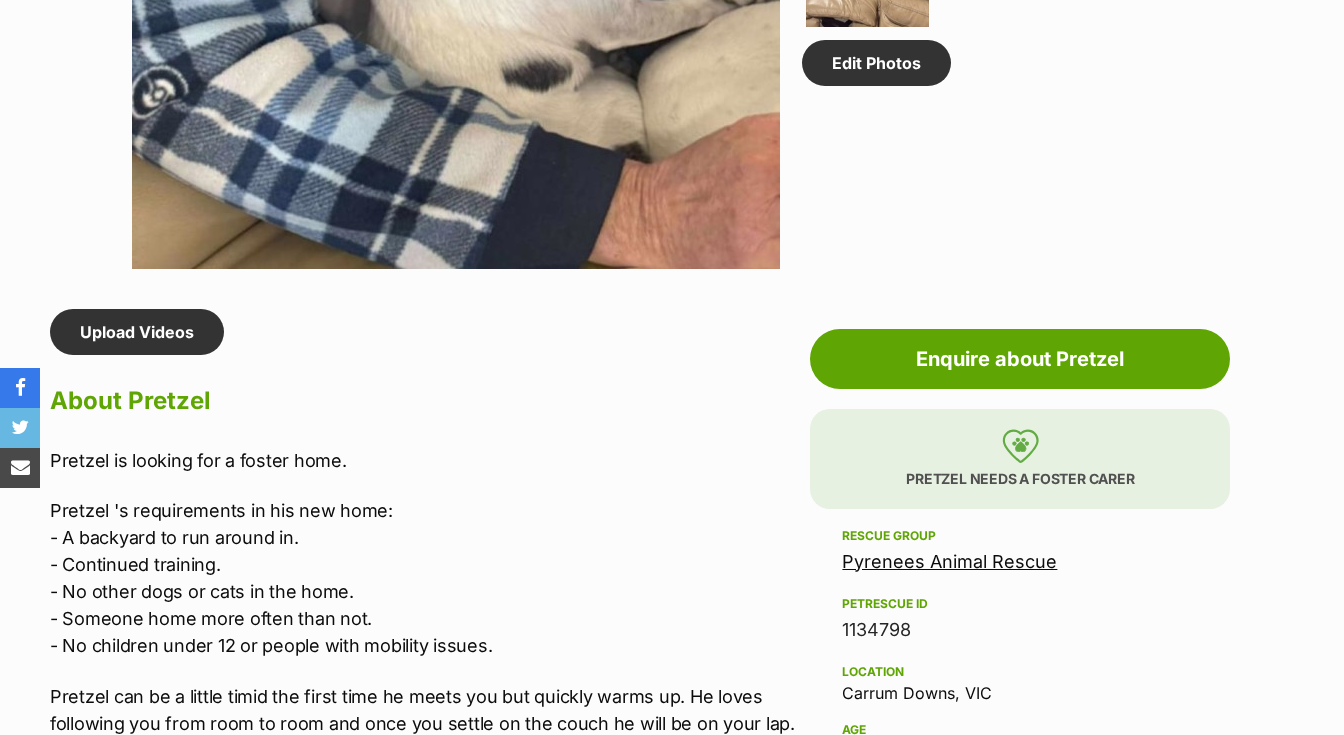 scroll, scrollTop: 1526, scrollLeft: 0, axis: vertical 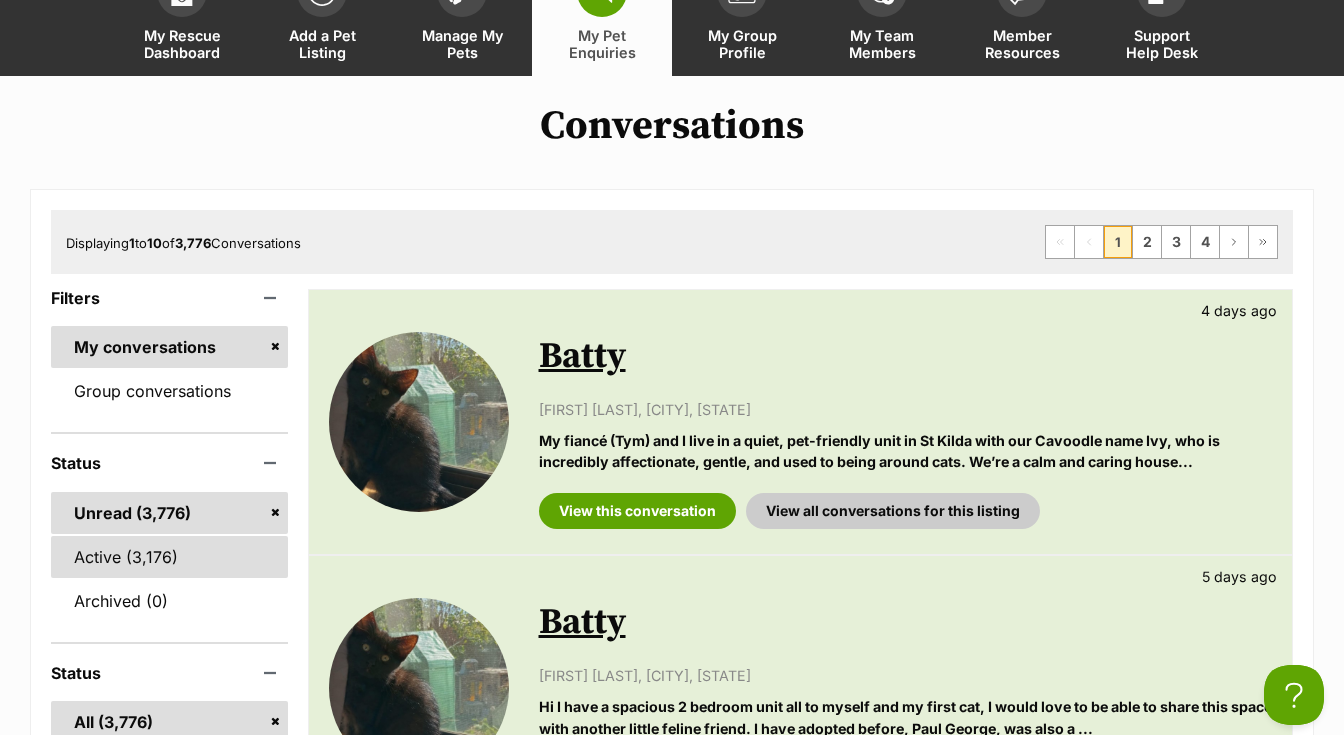 click on "Active (3,176)" at bounding box center (169, 557) 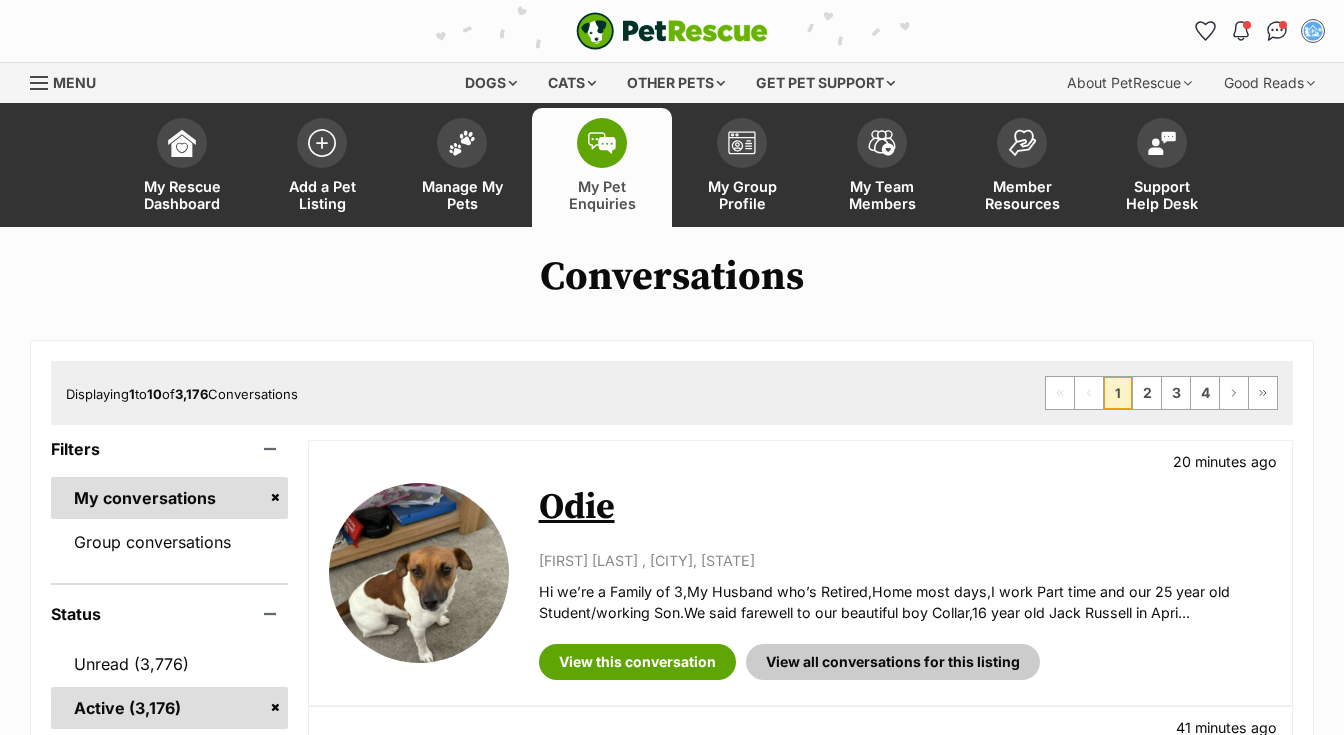 scroll, scrollTop: 228, scrollLeft: 0, axis: vertical 